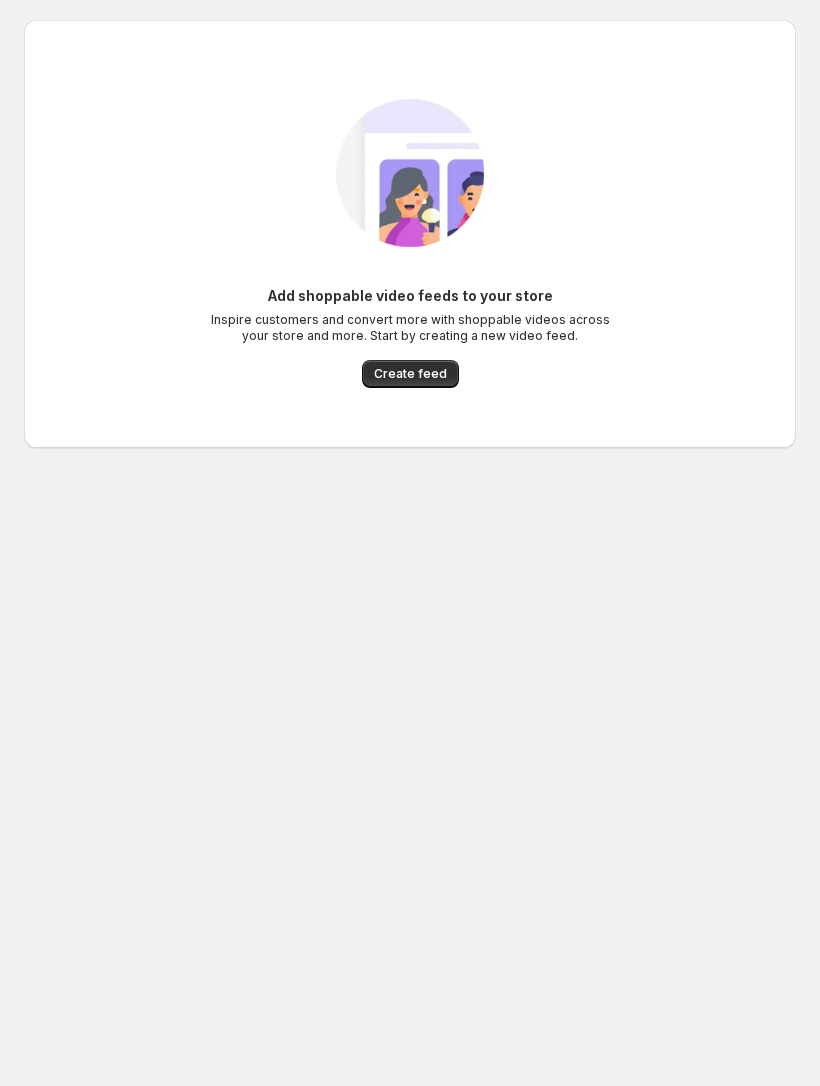 scroll, scrollTop: 0, scrollLeft: 0, axis: both 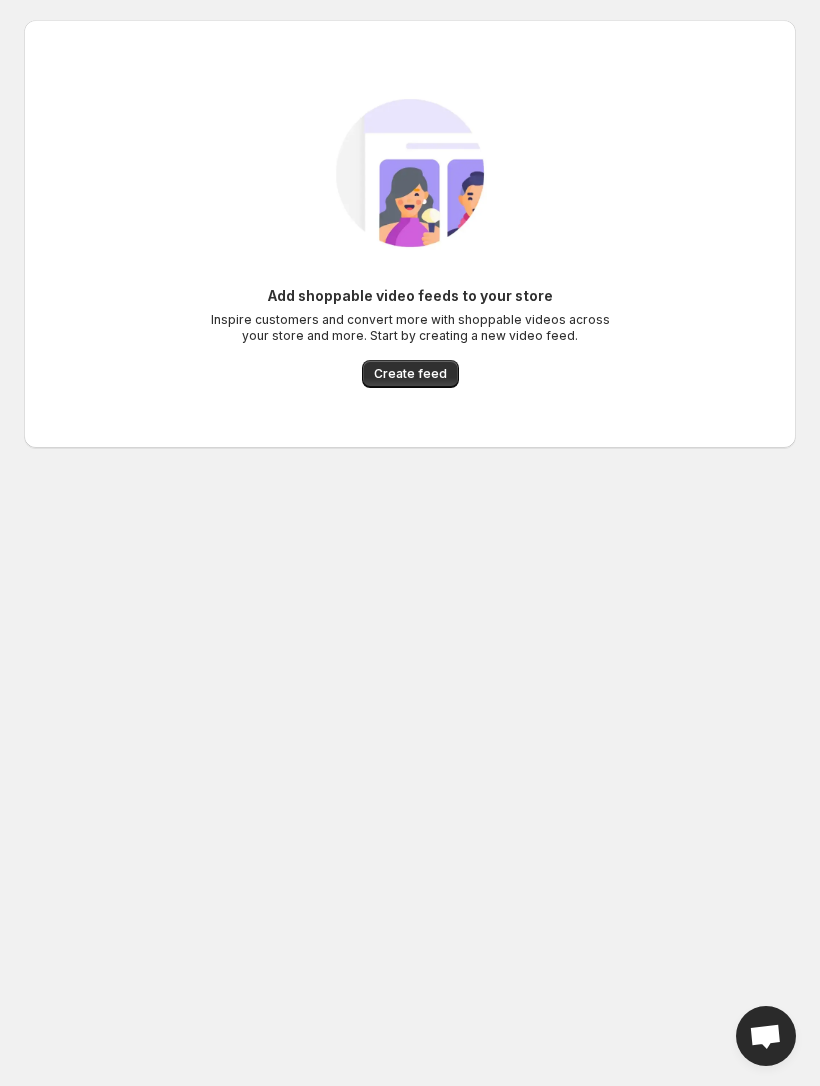 click on "Add shoppable video feeds to your store Inspire customers and convert more with shoppable videos across your store and more. Start by creating a new video feed. Create feed" at bounding box center [410, 337] 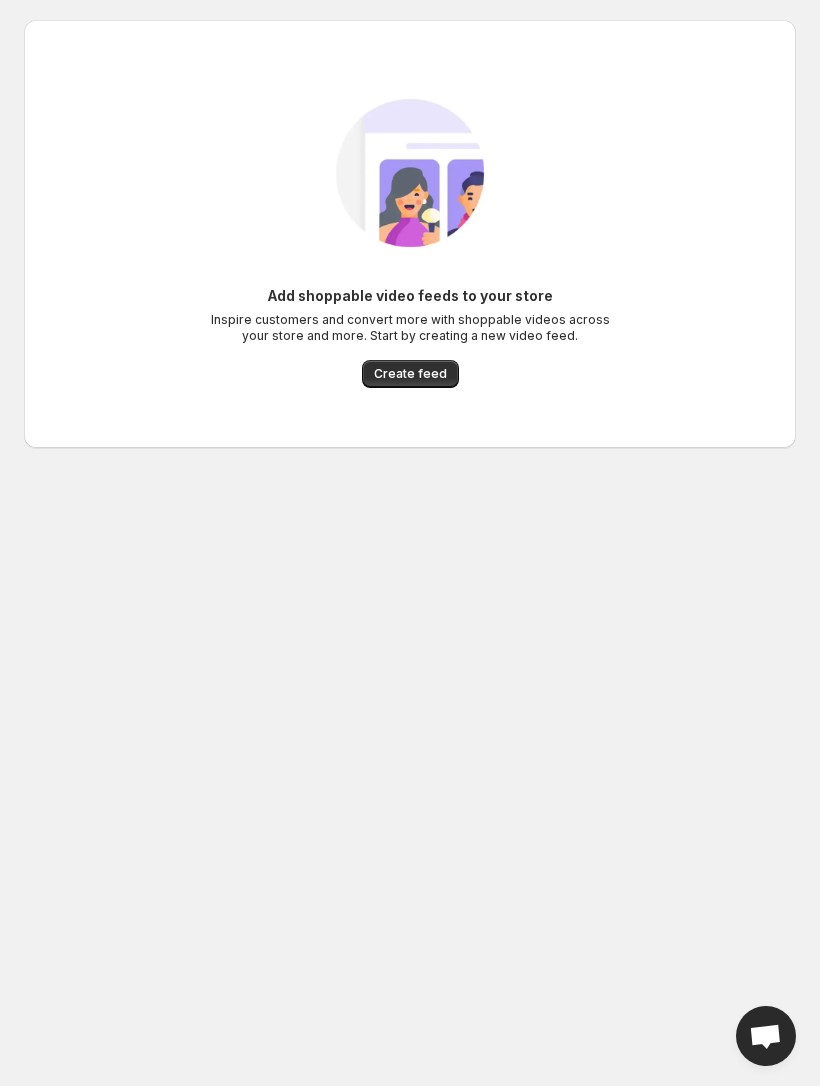 click on "Create feed" at bounding box center [410, 374] 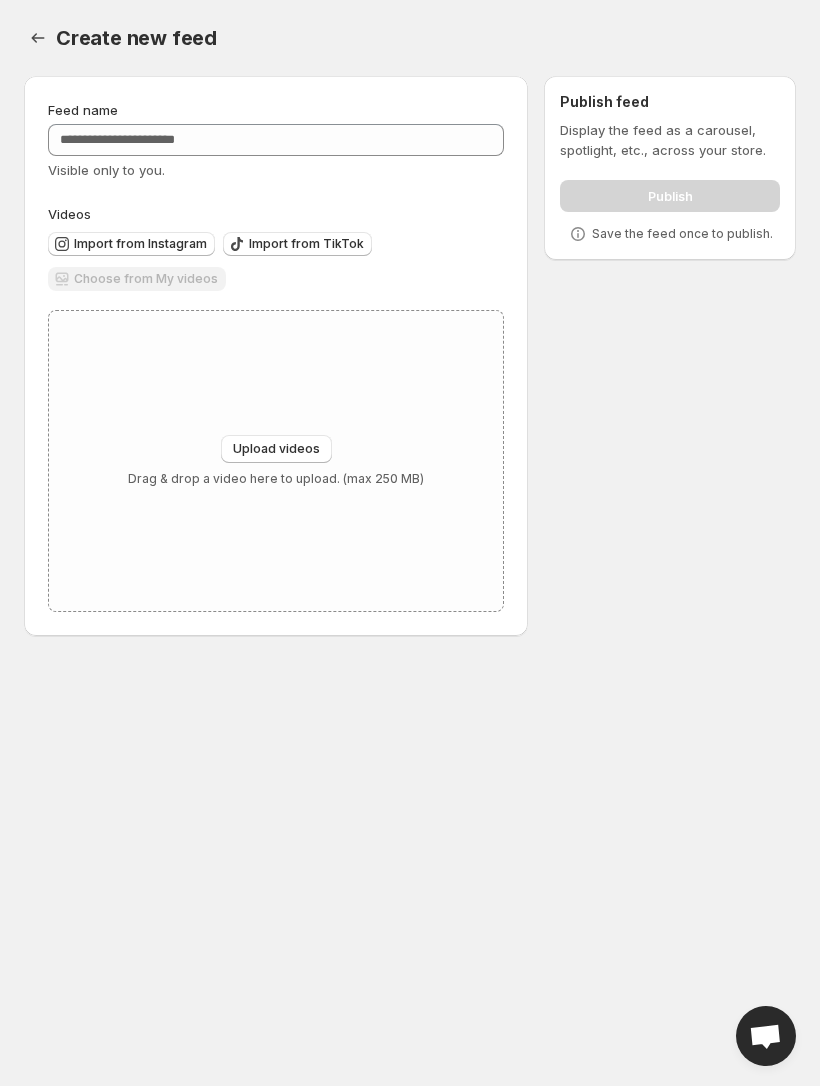 click on "Import from TikTok" at bounding box center (306, 244) 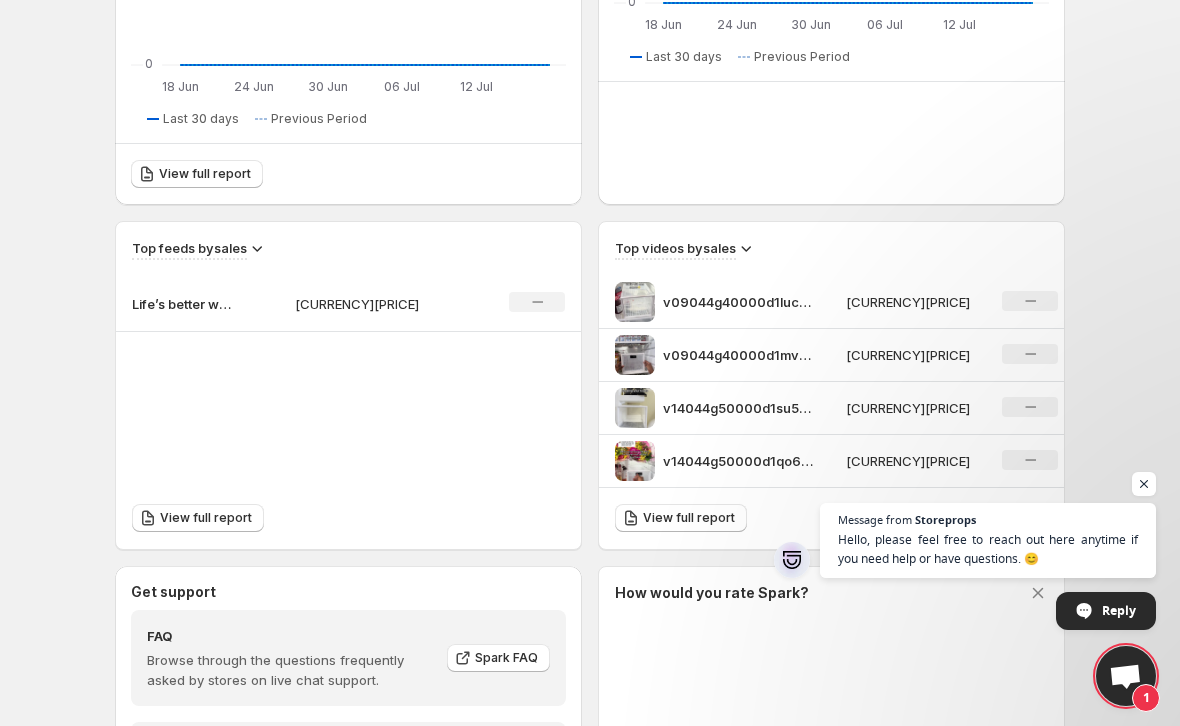 scroll, scrollTop: 578, scrollLeft: 0, axis: vertical 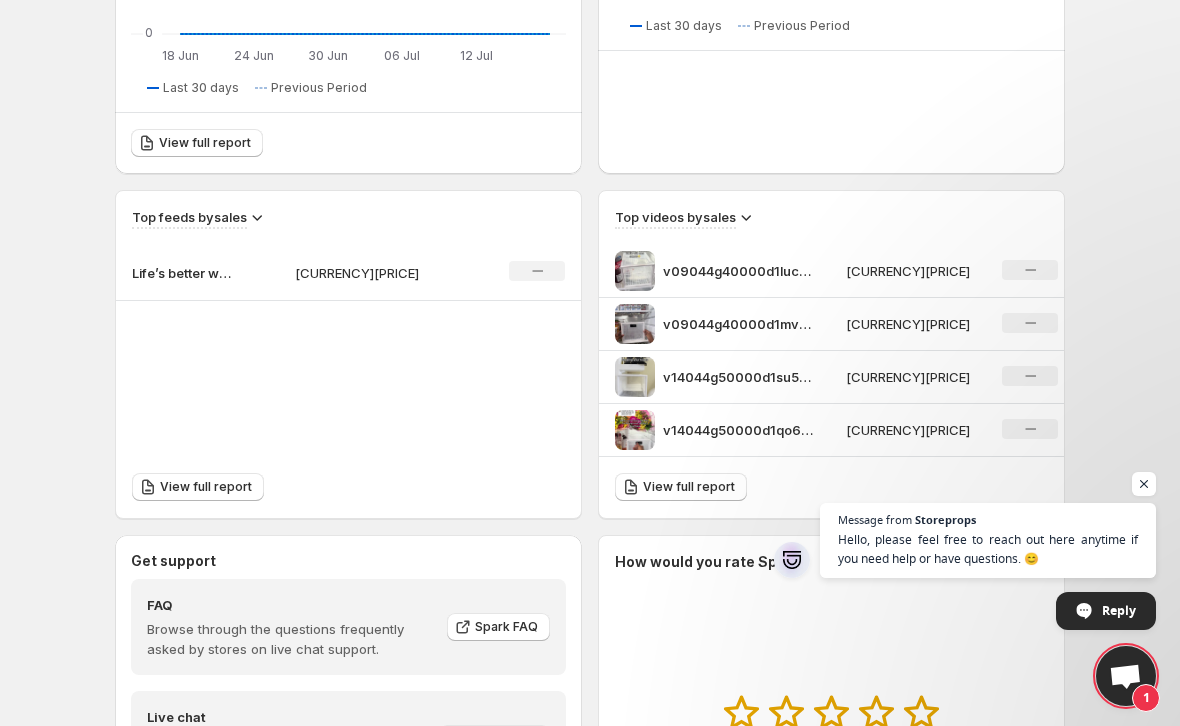 click on "Top videos by  sales" at bounding box center [831, 218] 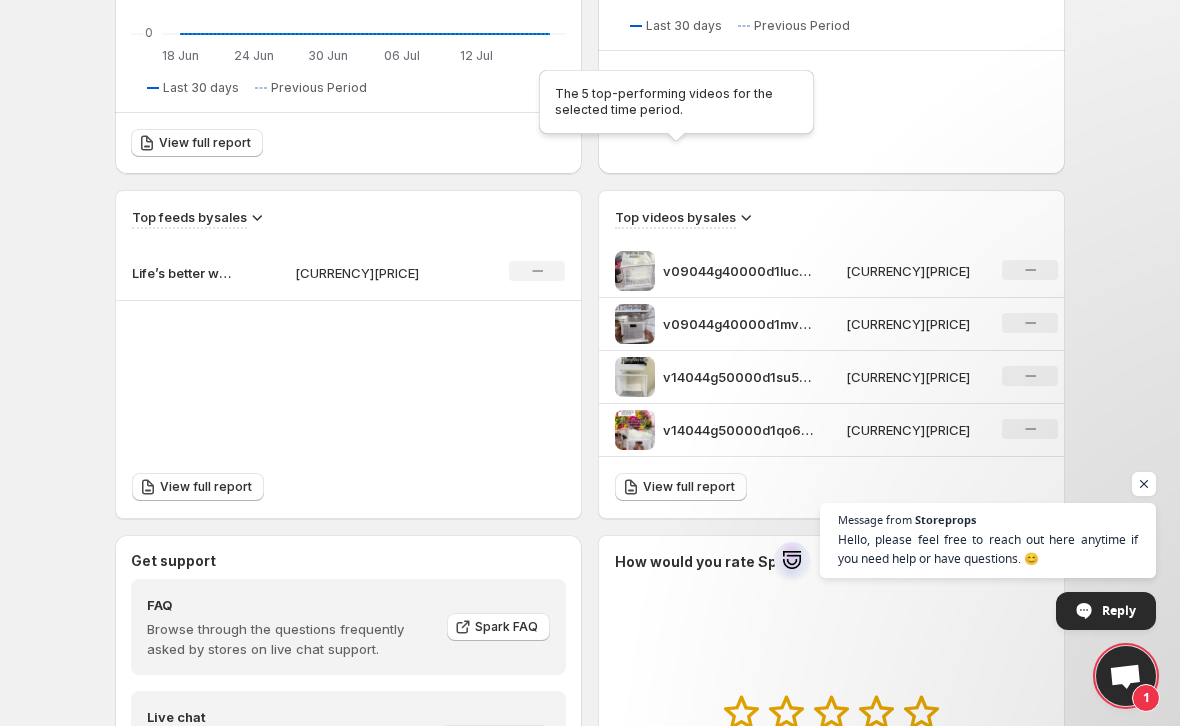 click on "Top videos by  sales" at bounding box center (831, 218) 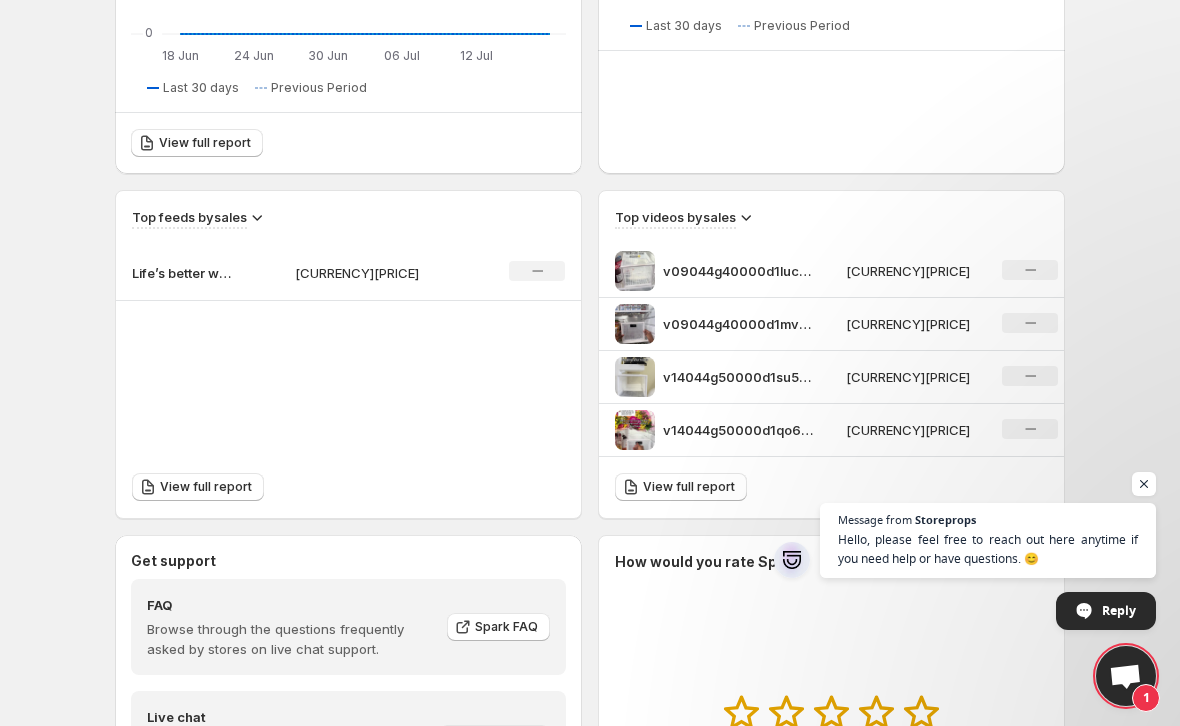 click on "[CURRENCY][PRICE]" at bounding box center (914, 271) 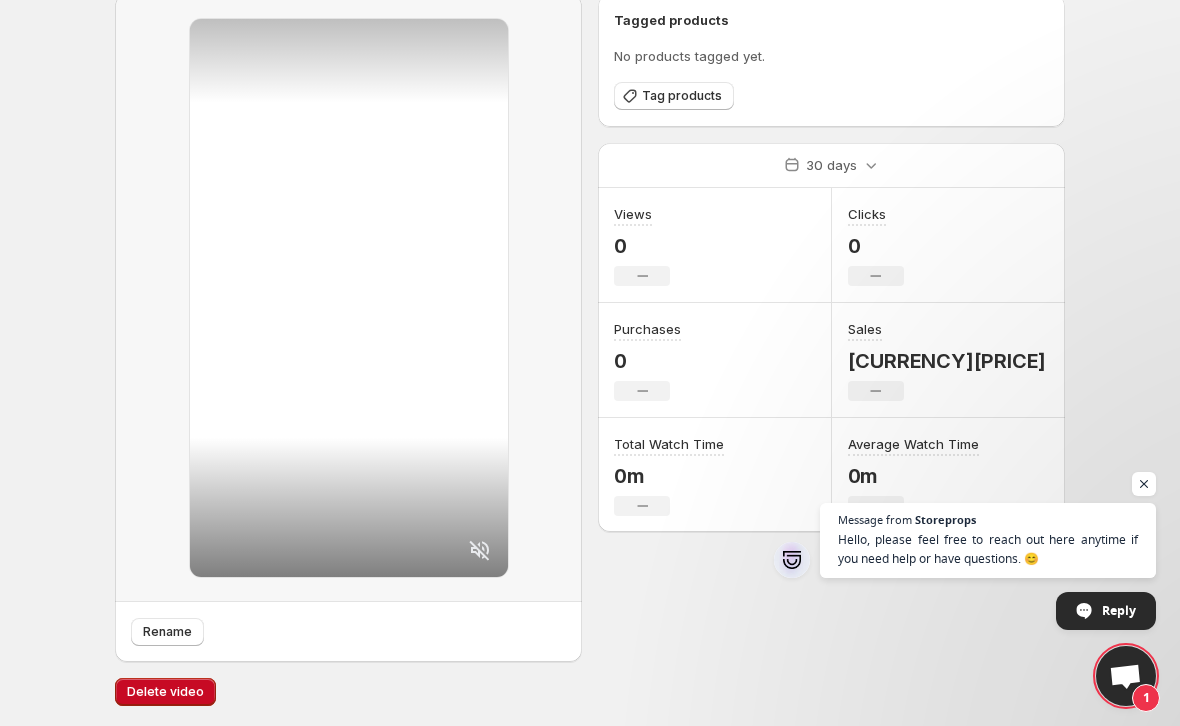 scroll, scrollTop: 0, scrollLeft: 0, axis: both 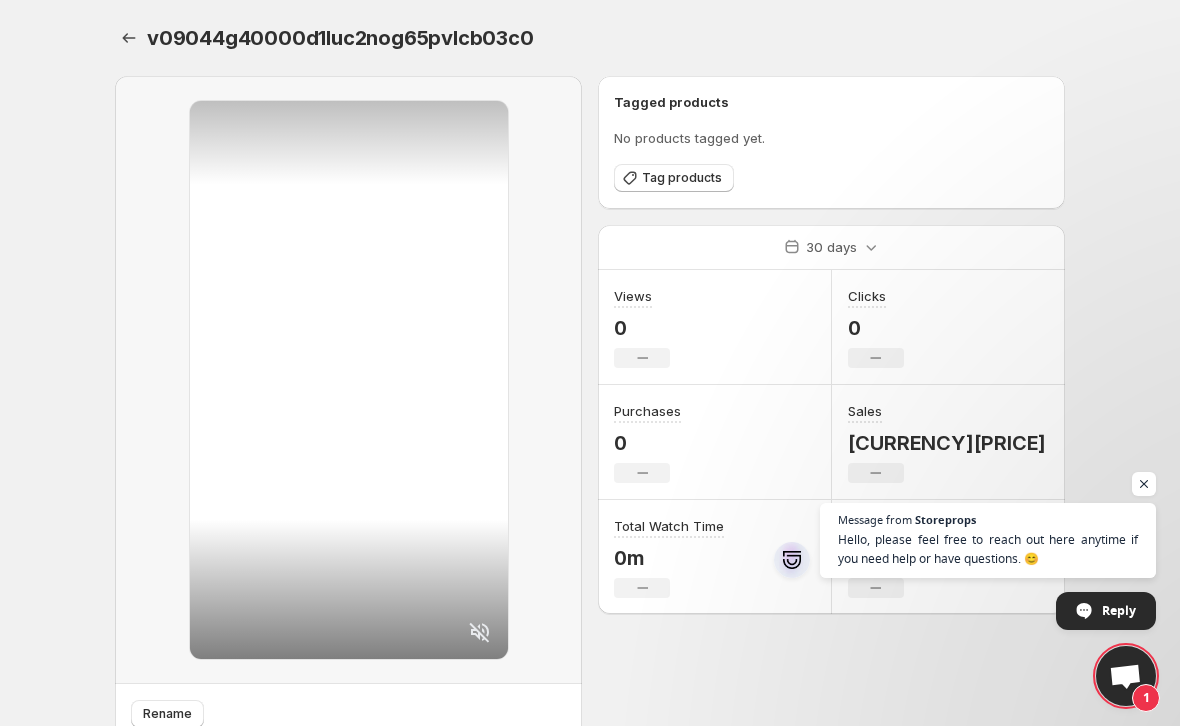 click on "Tag products" at bounding box center [674, 178] 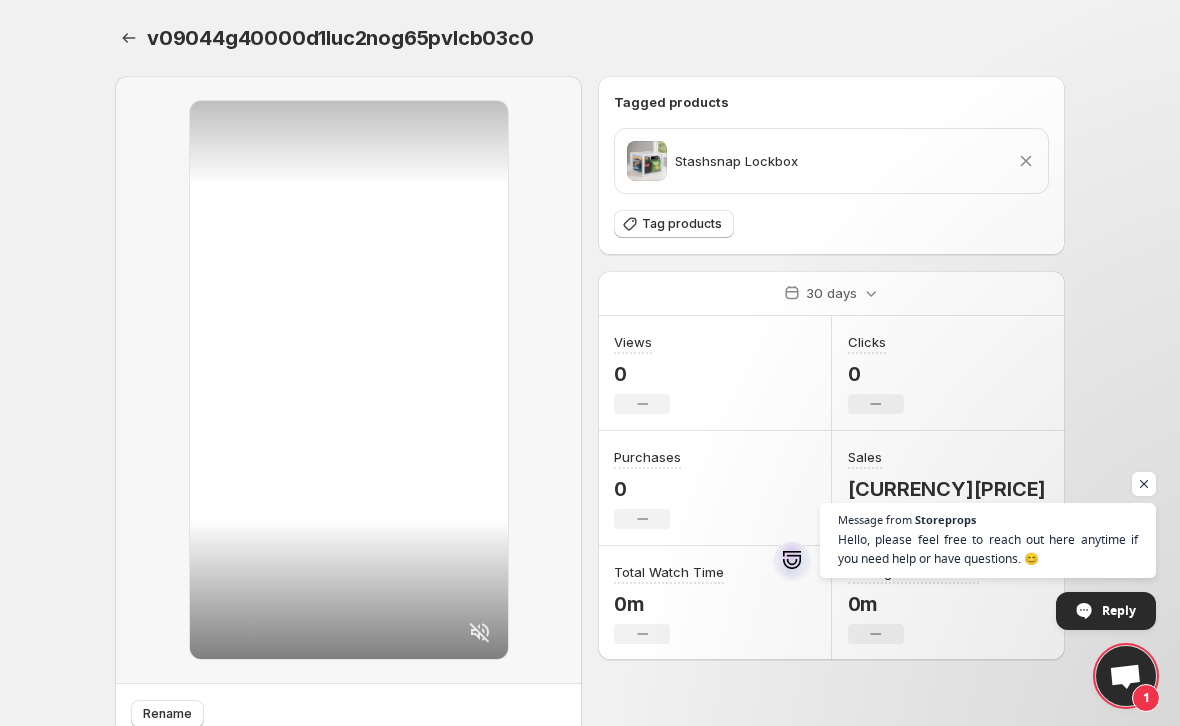 scroll, scrollTop: 0, scrollLeft: 0, axis: both 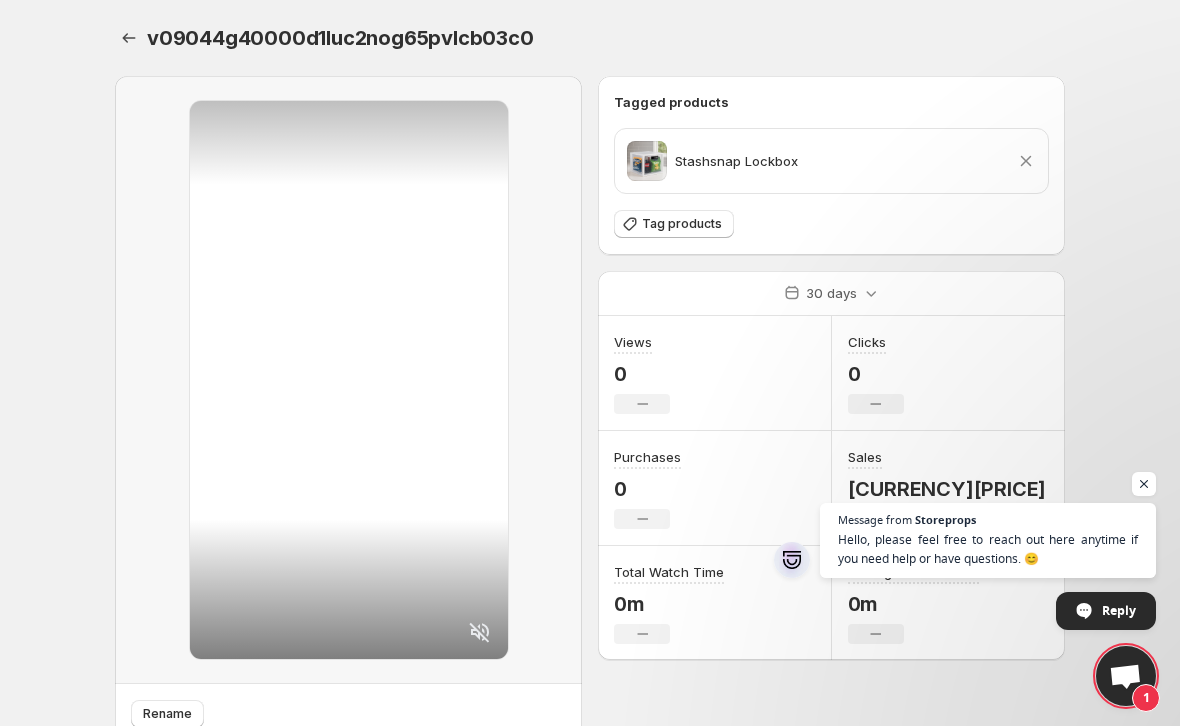 click at bounding box center (129, 38) 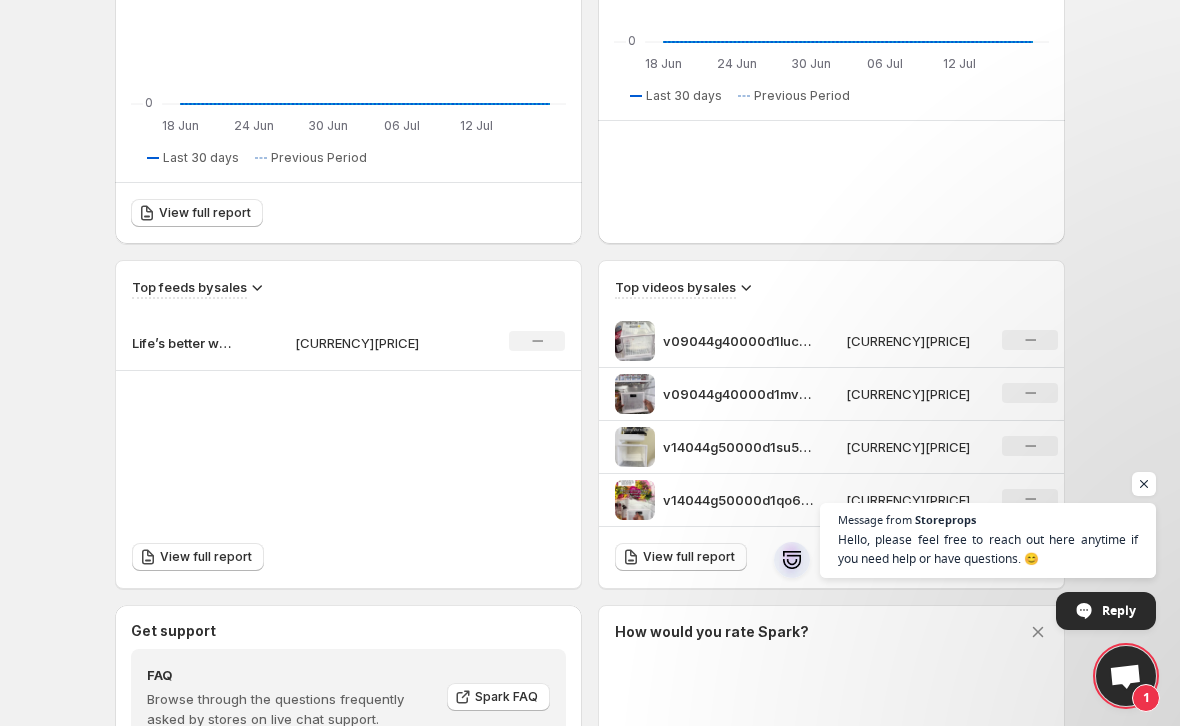 scroll, scrollTop: 577, scrollLeft: 0, axis: vertical 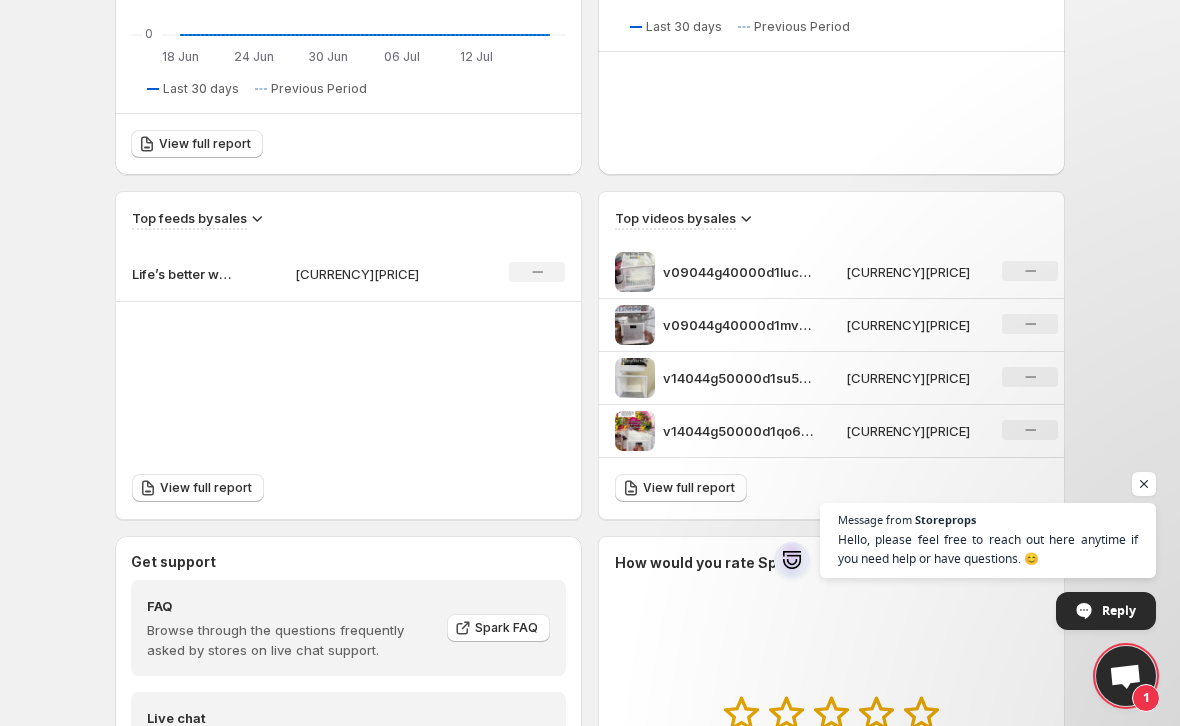 click on "View full report" at bounding box center (689, 488) 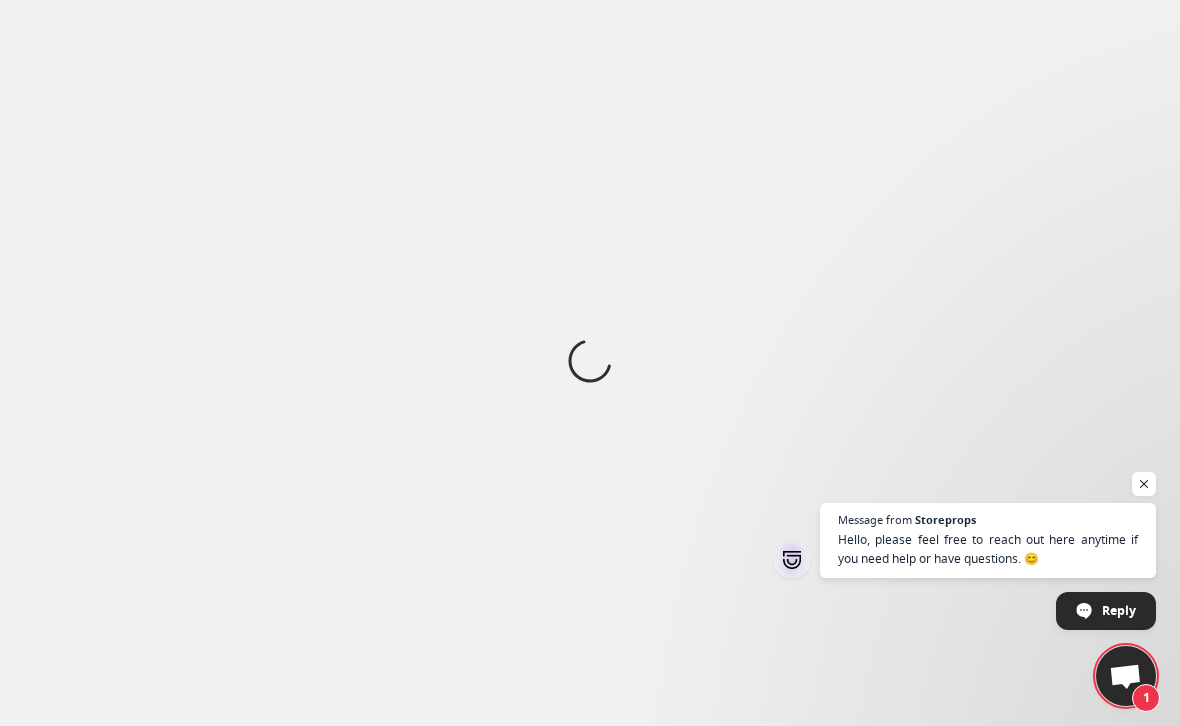 scroll, scrollTop: 0, scrollLeft: 0, axis: both 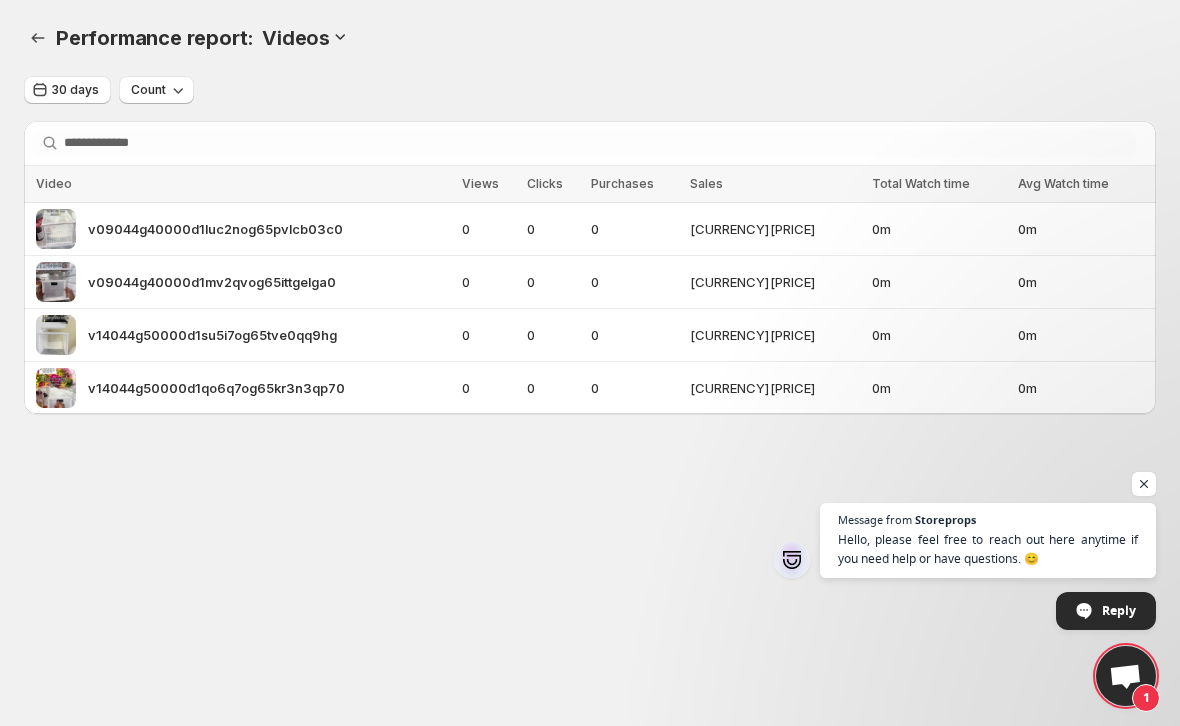 click on "Performance report: . This page is ready Performance report:  Videos" at bounding box center [590, 38] 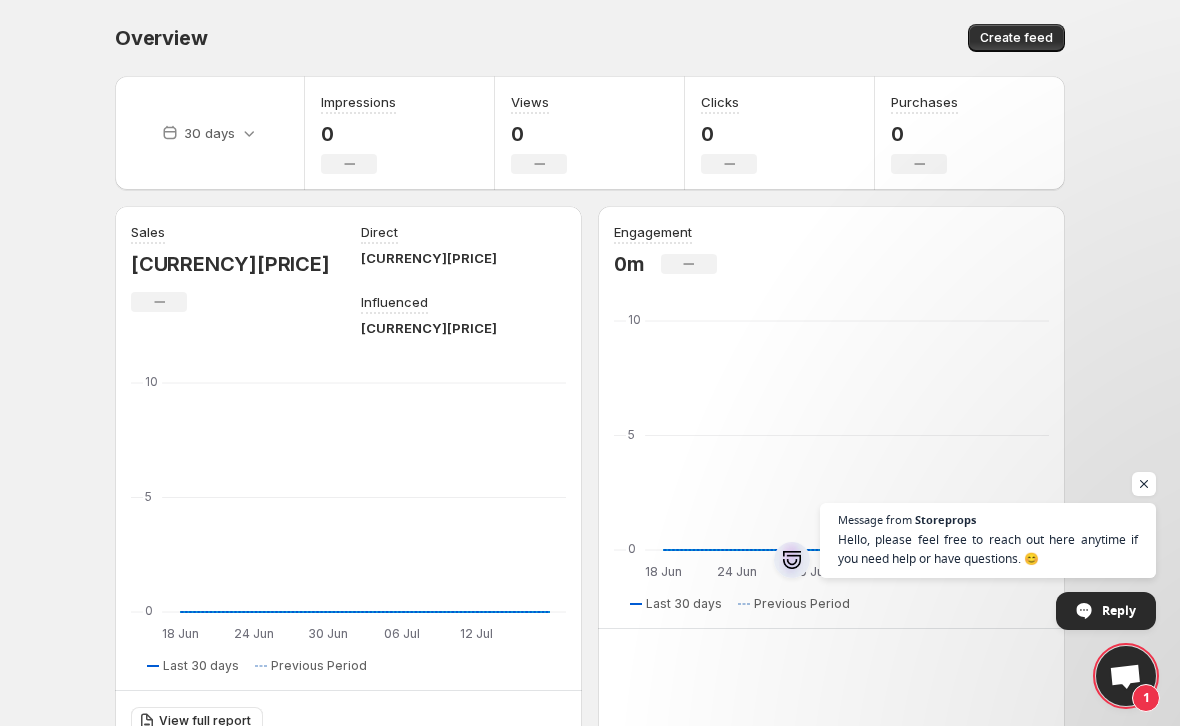 scroll, scrollTop: 0, scrollLeft: 0, axis: both 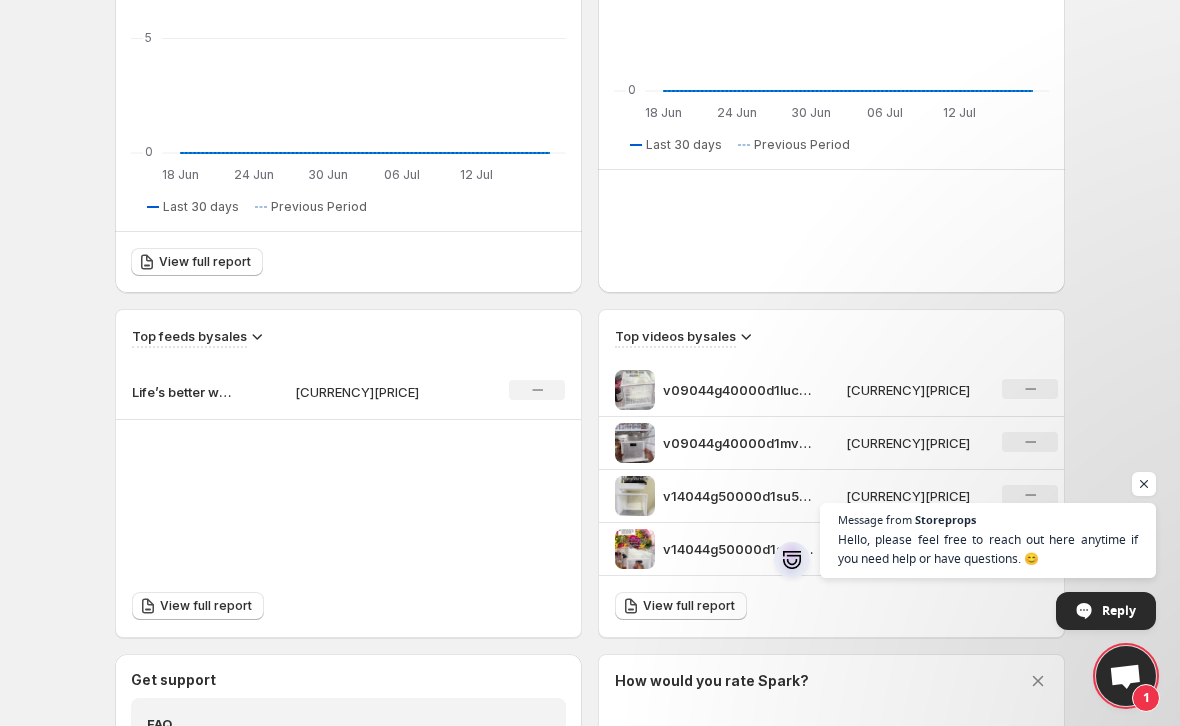 click on "Top videos by  sales" at bounding box center [831, 329] 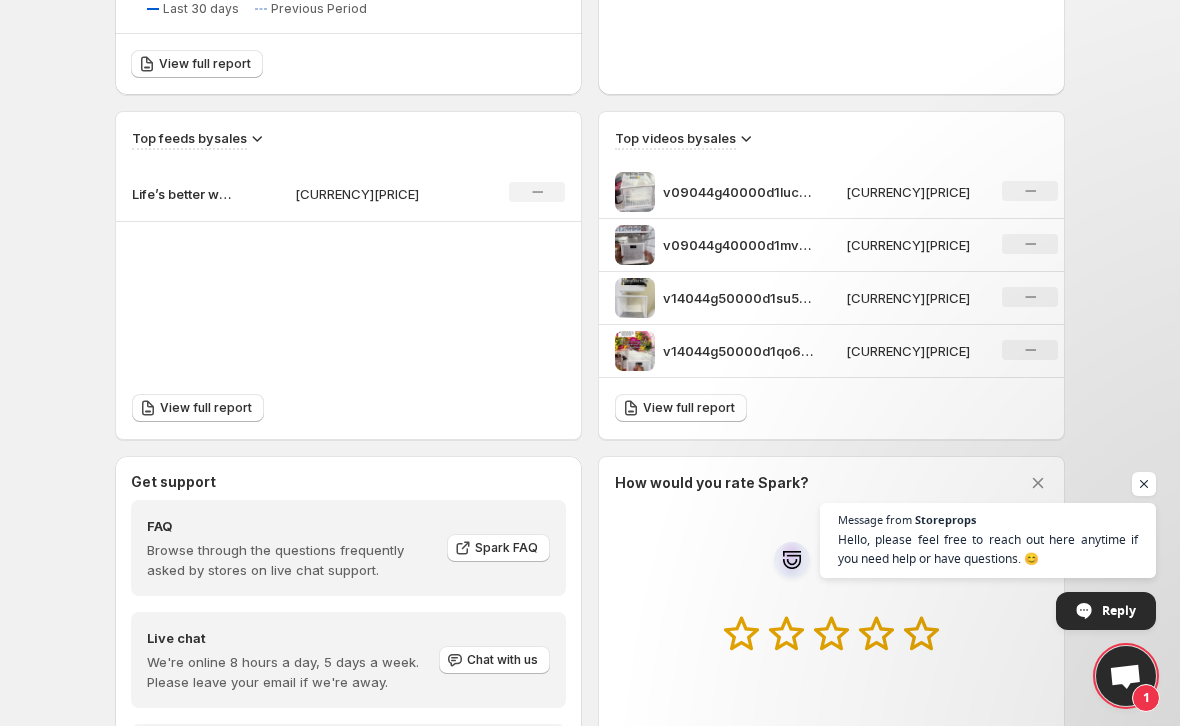 scroll, scrollTop: 660, scrollLeft: 0, axis: vertical 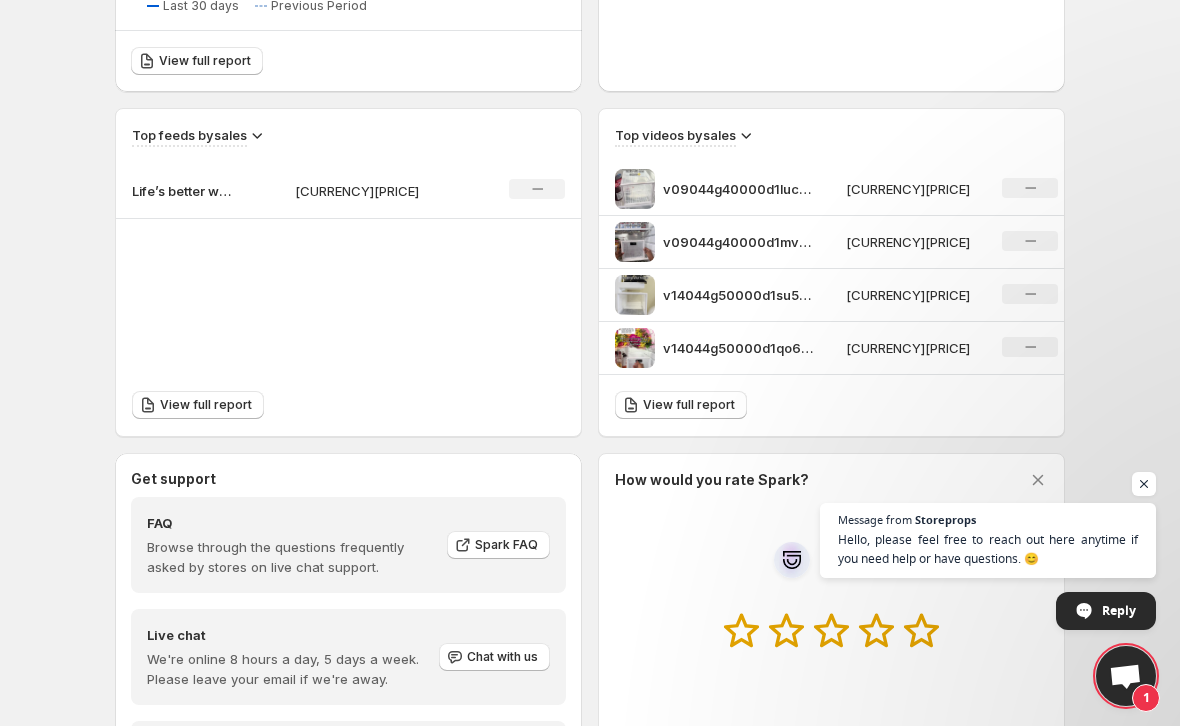 click on "No change" at bounding box center (1026, 189) 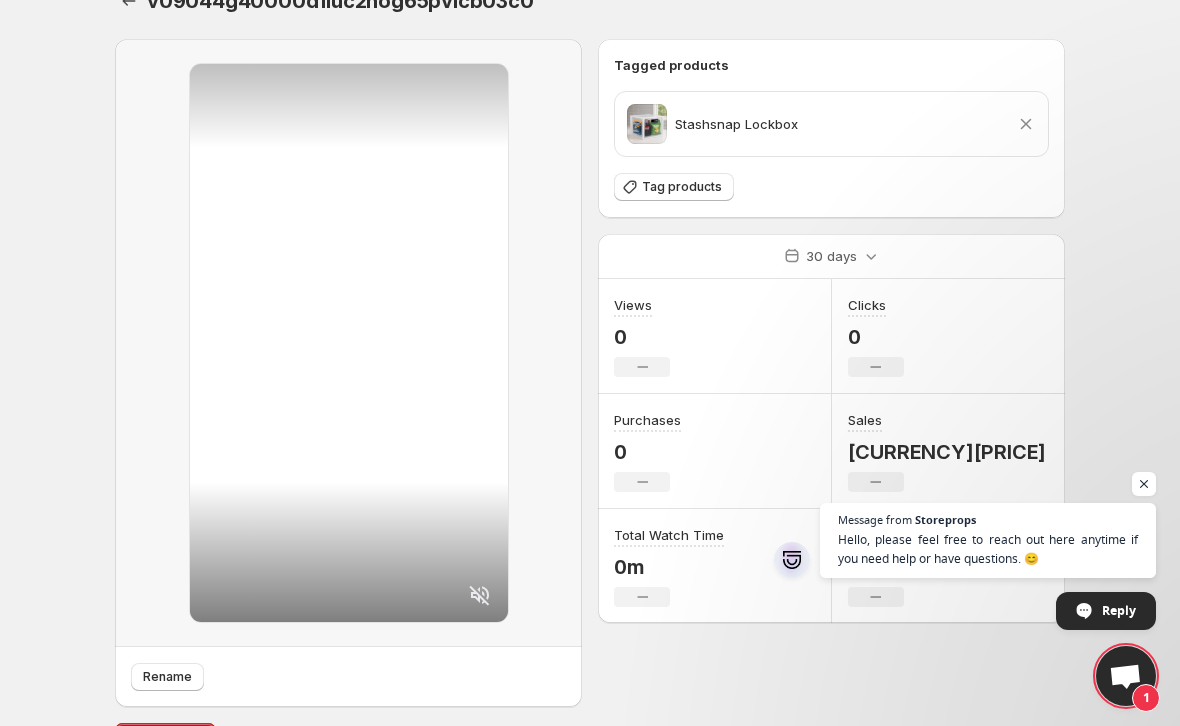 scroll, scrollTop: 15, scrollLeft: 0, axis: vertical 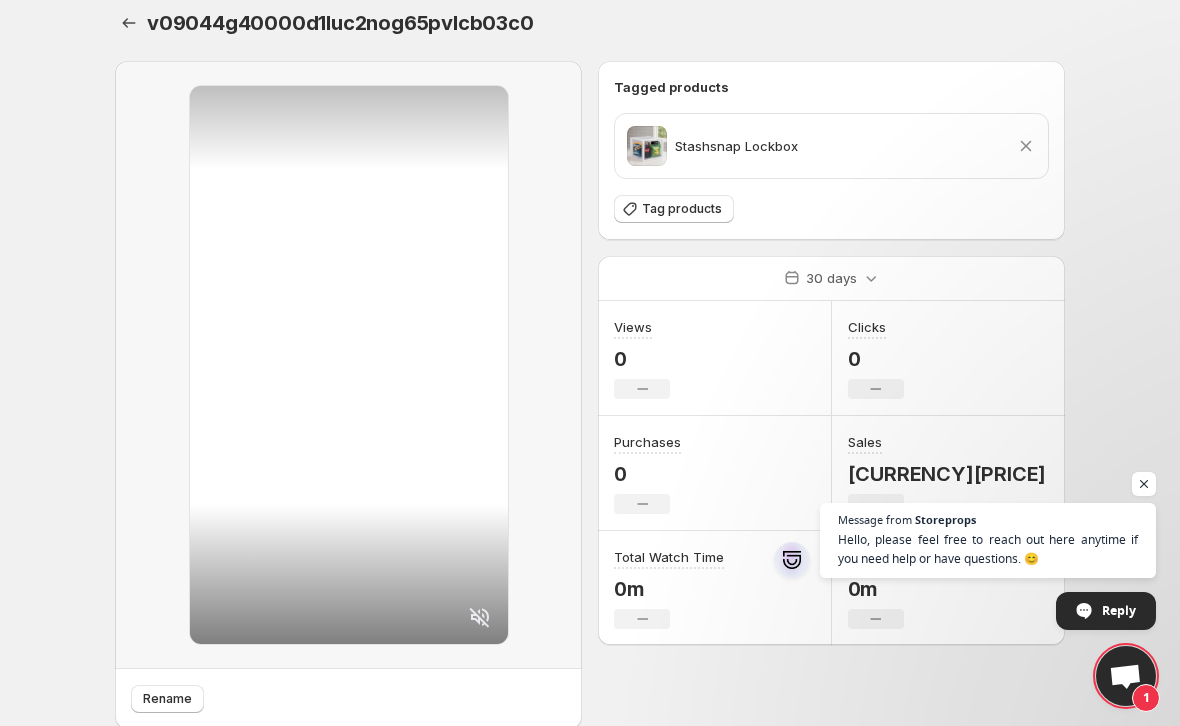 click on "Tagged products" at bounding box center (831, 87) 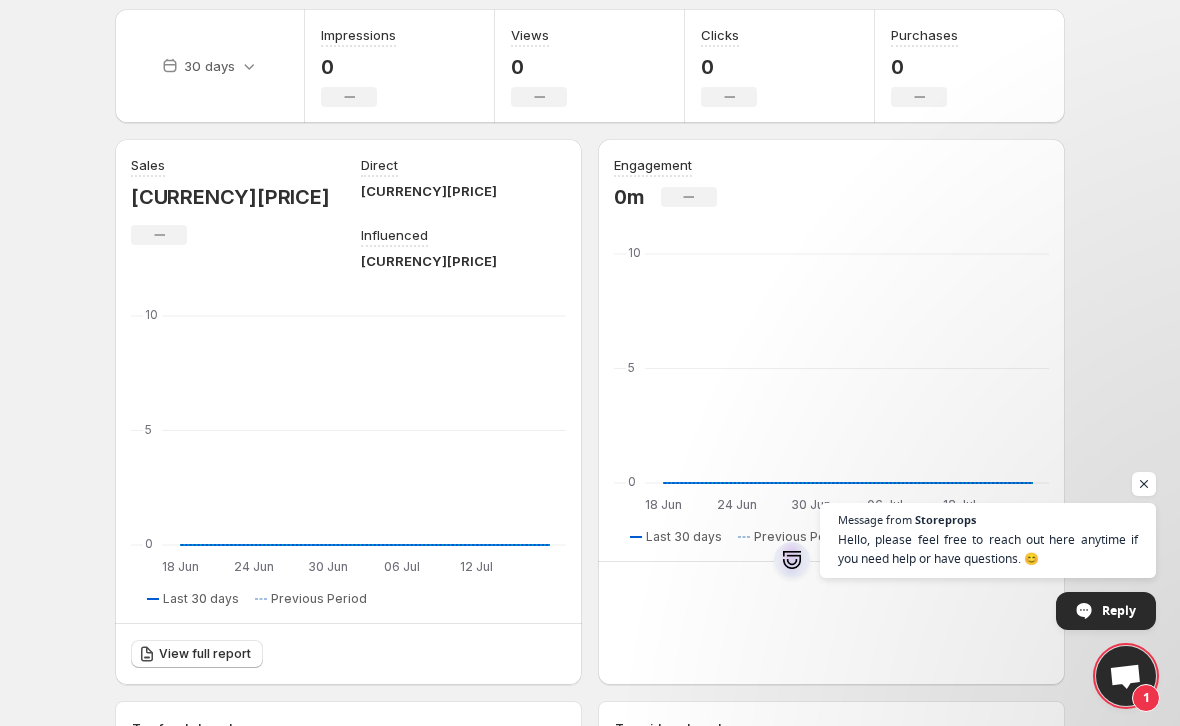 scroll, scrollTop: 232, scrollLeft: 0, axis: vertical 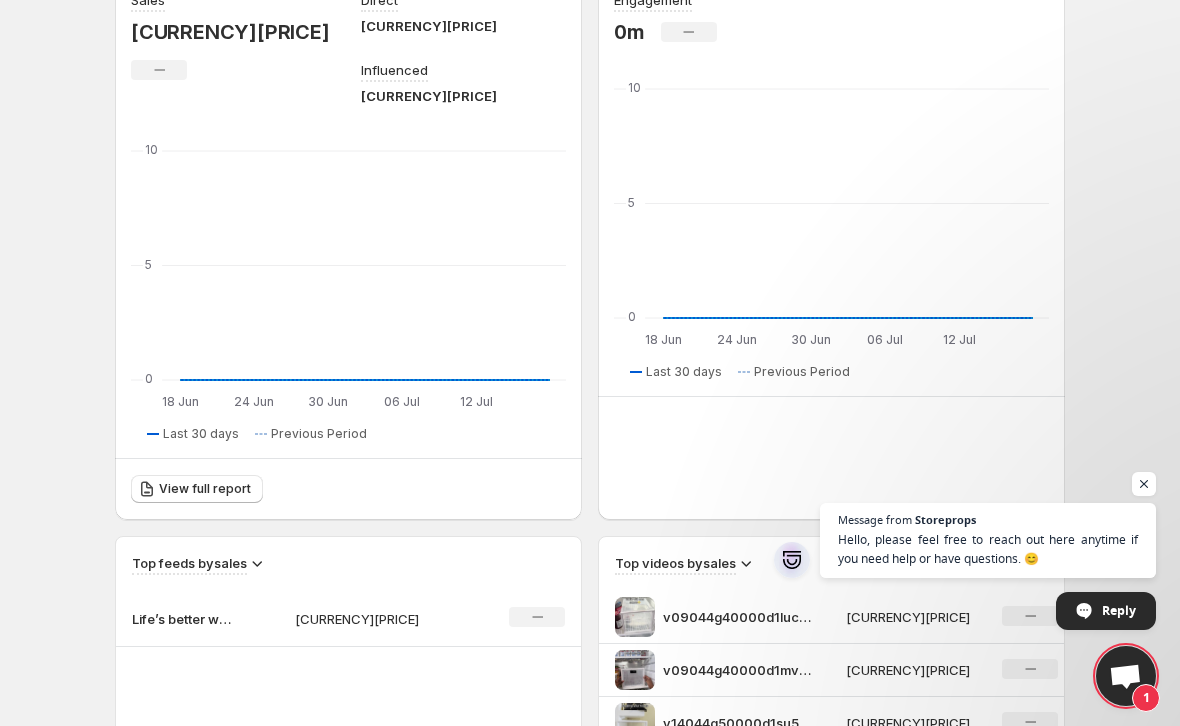 click on "View full report" at bounding box center [205, 489] 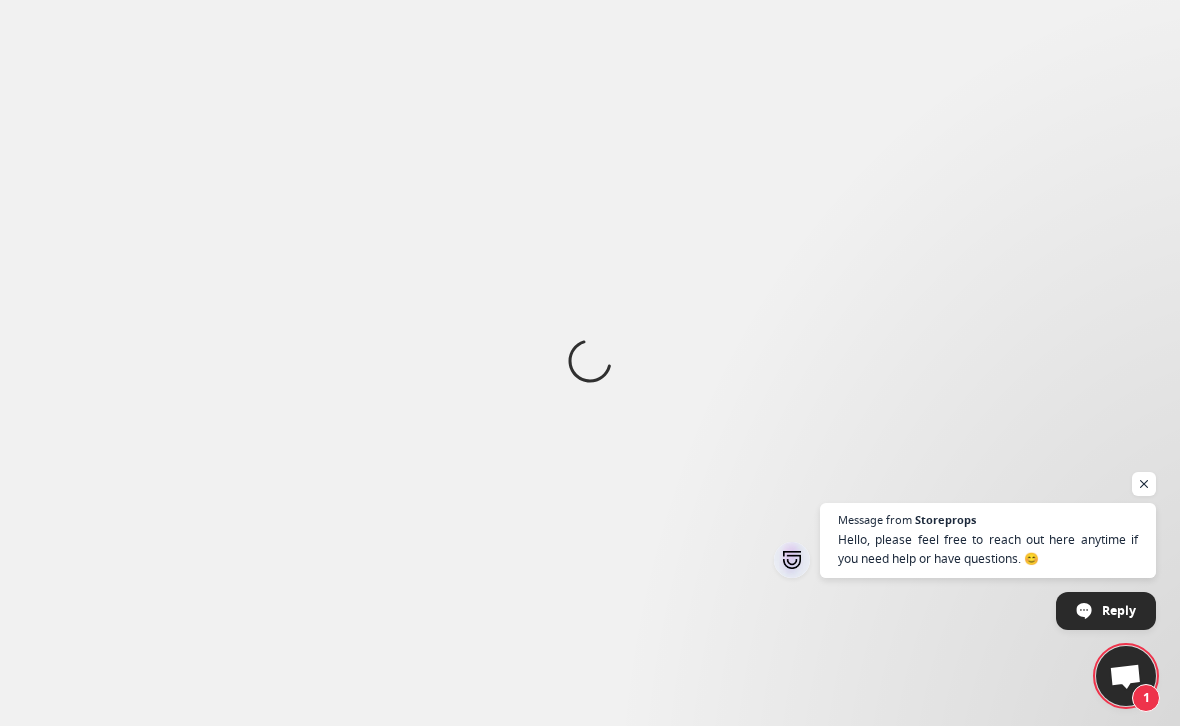 scroll, scrollTop: 0, scrollLeft: 0, axis: both 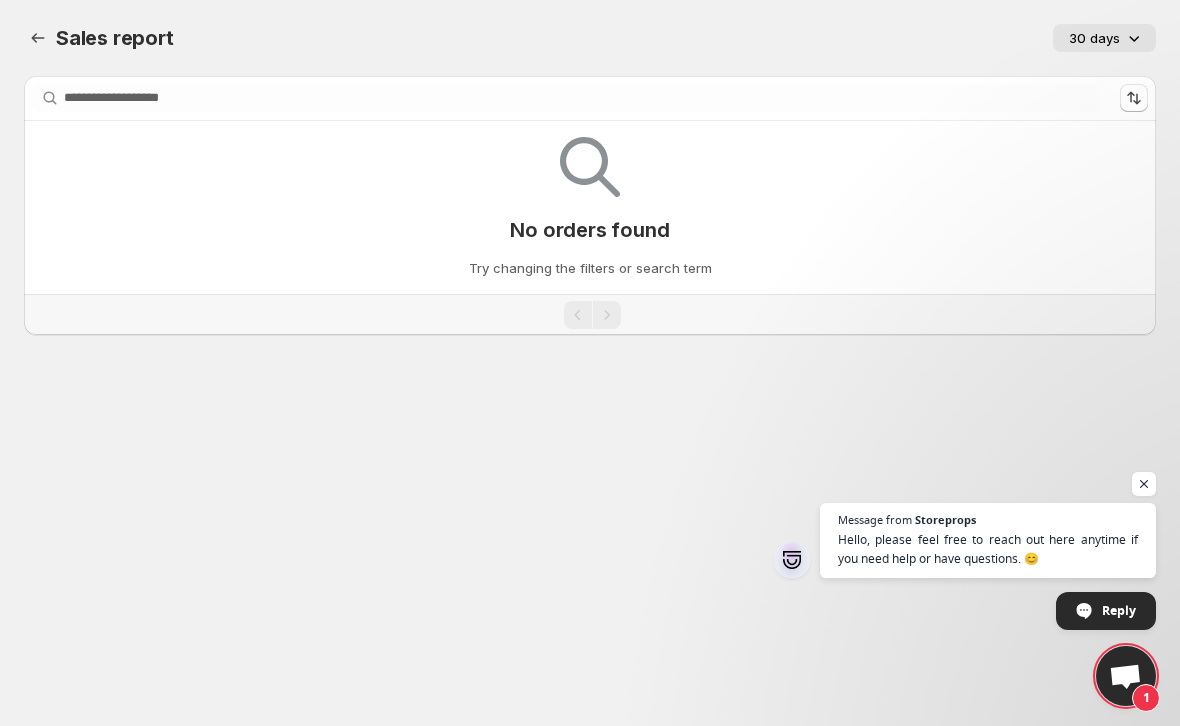 click at bounding box center [38, 38] 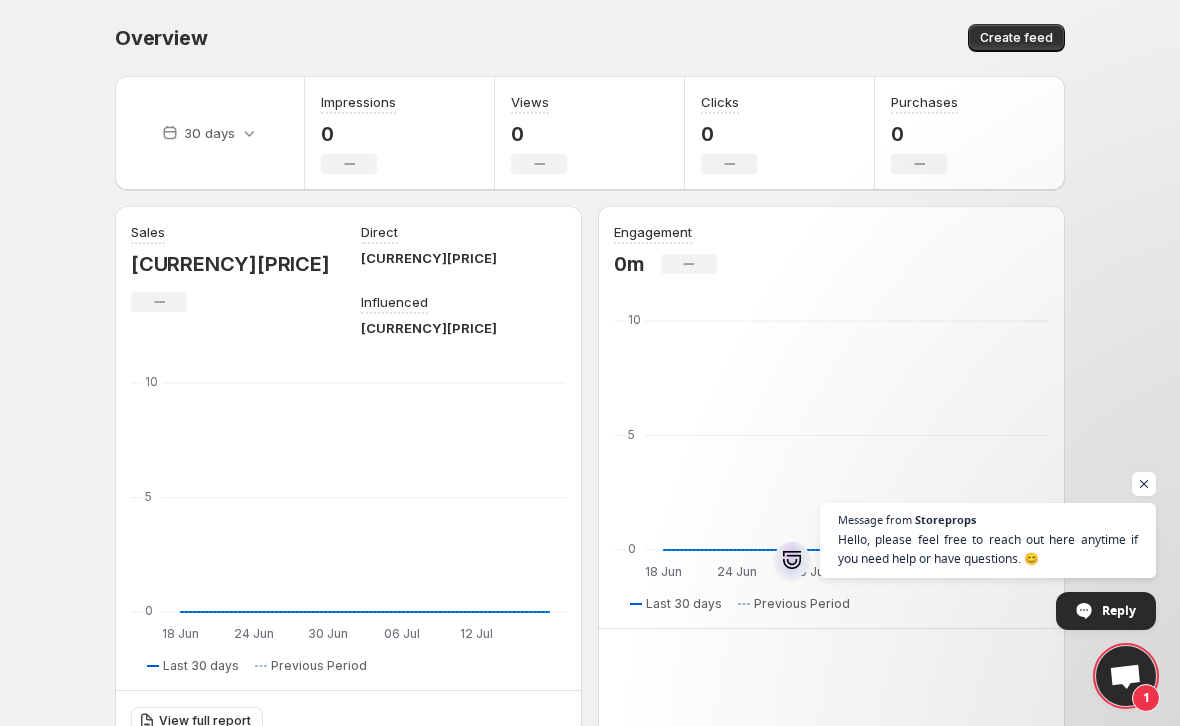 scroll, scrollTop: 0, scrollLeft: 0, axis: both 